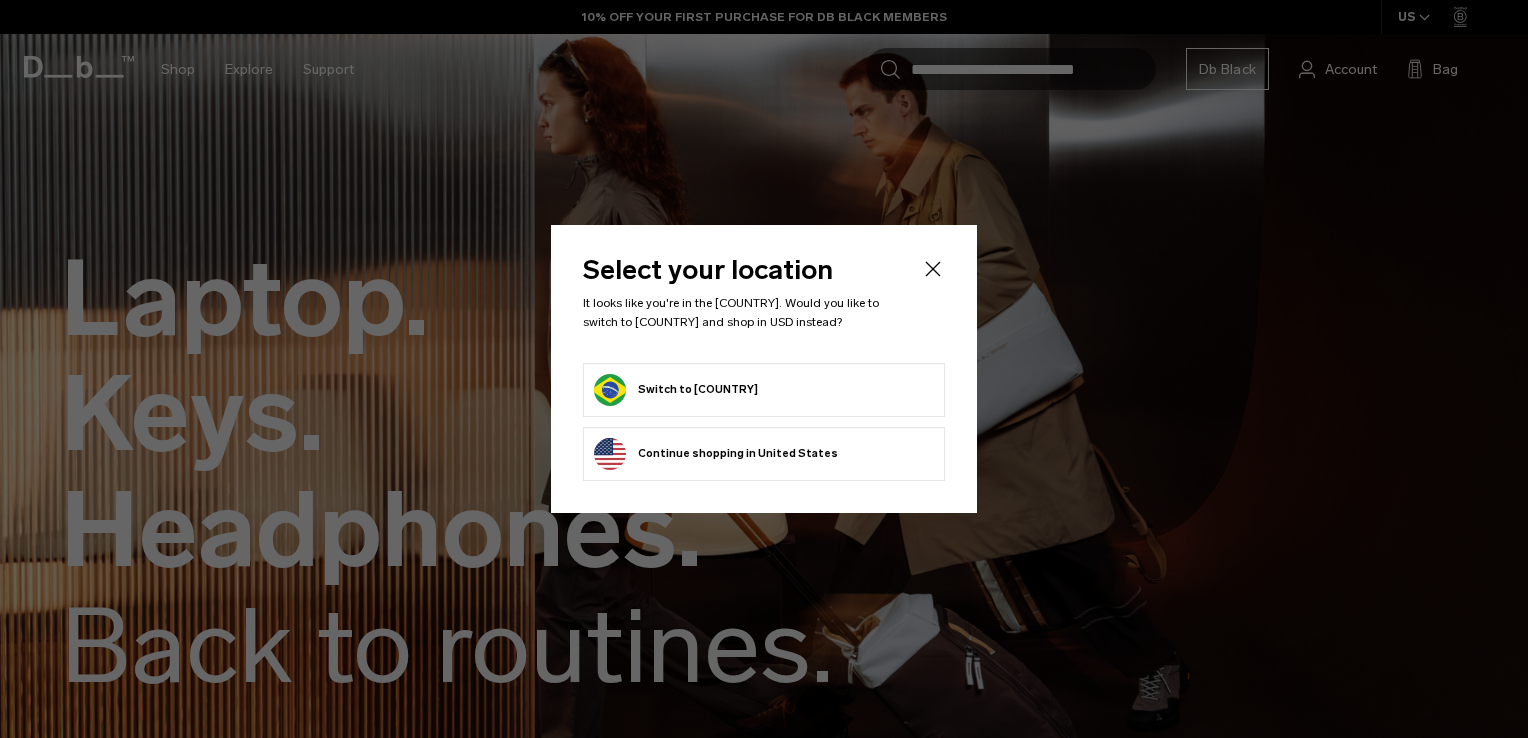 scroll, scrollTop: 0, scrollLeft: 0, axis: both 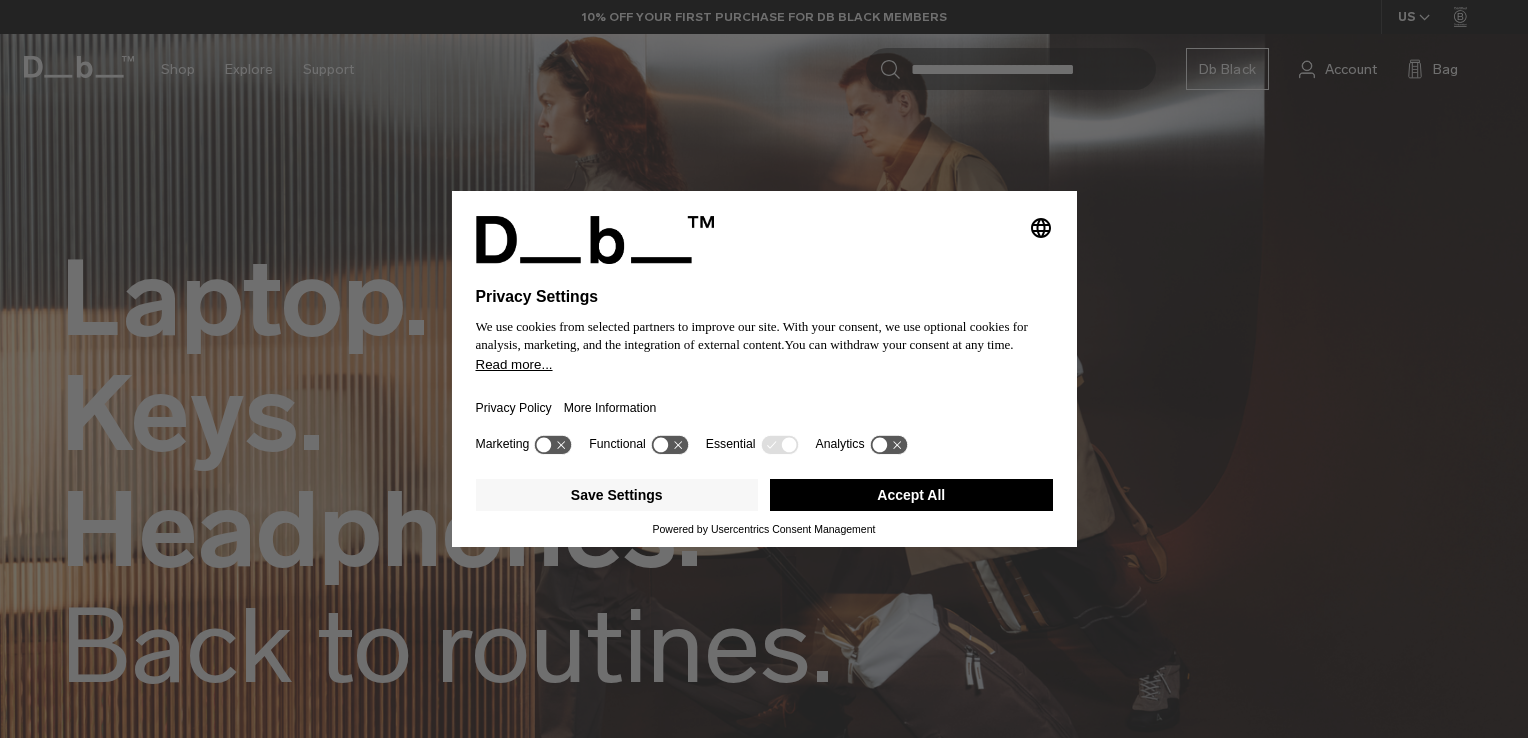 click on "Accept All" at bounding box center [911, 495] 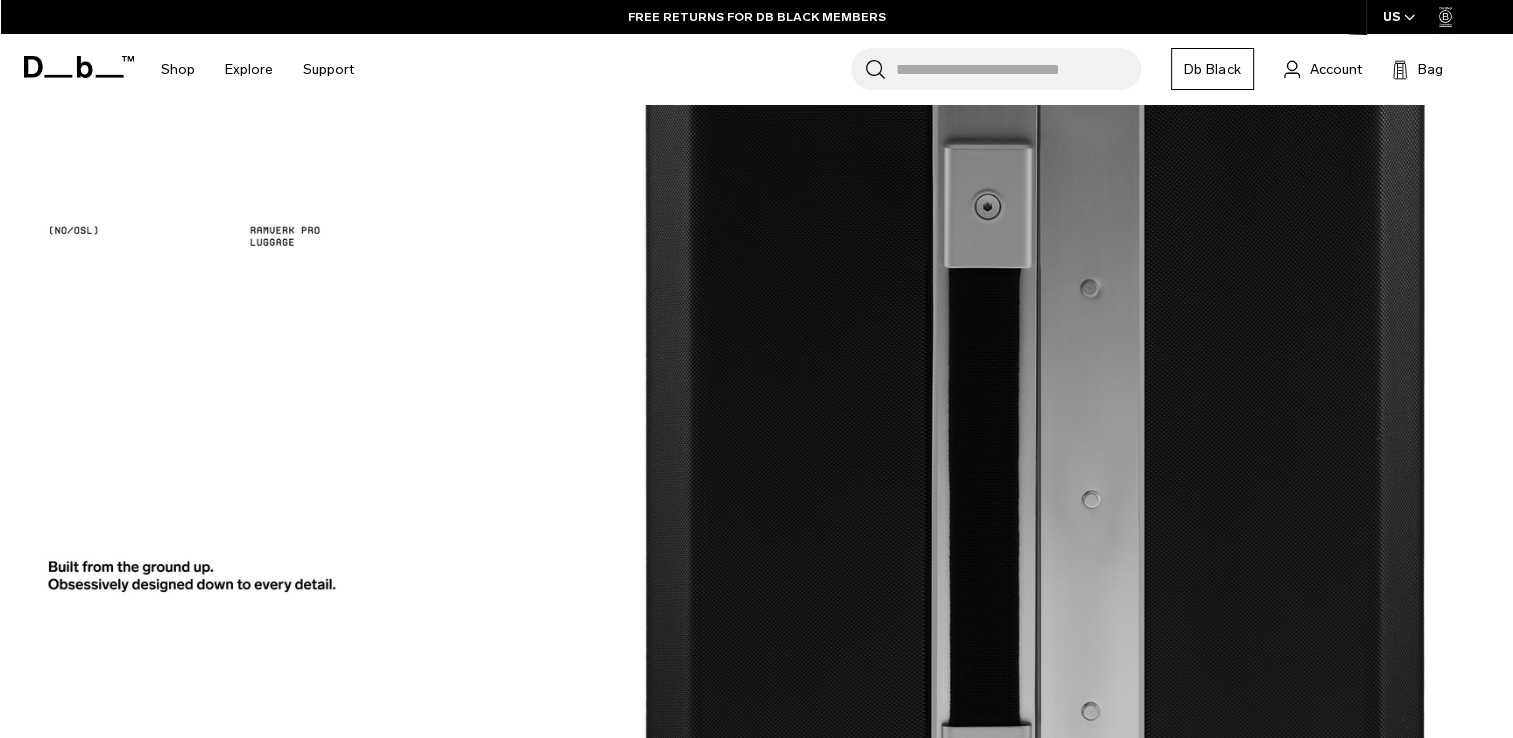 scroll, scrollTop: 1870, scrollLeft: 0, axis: vertical 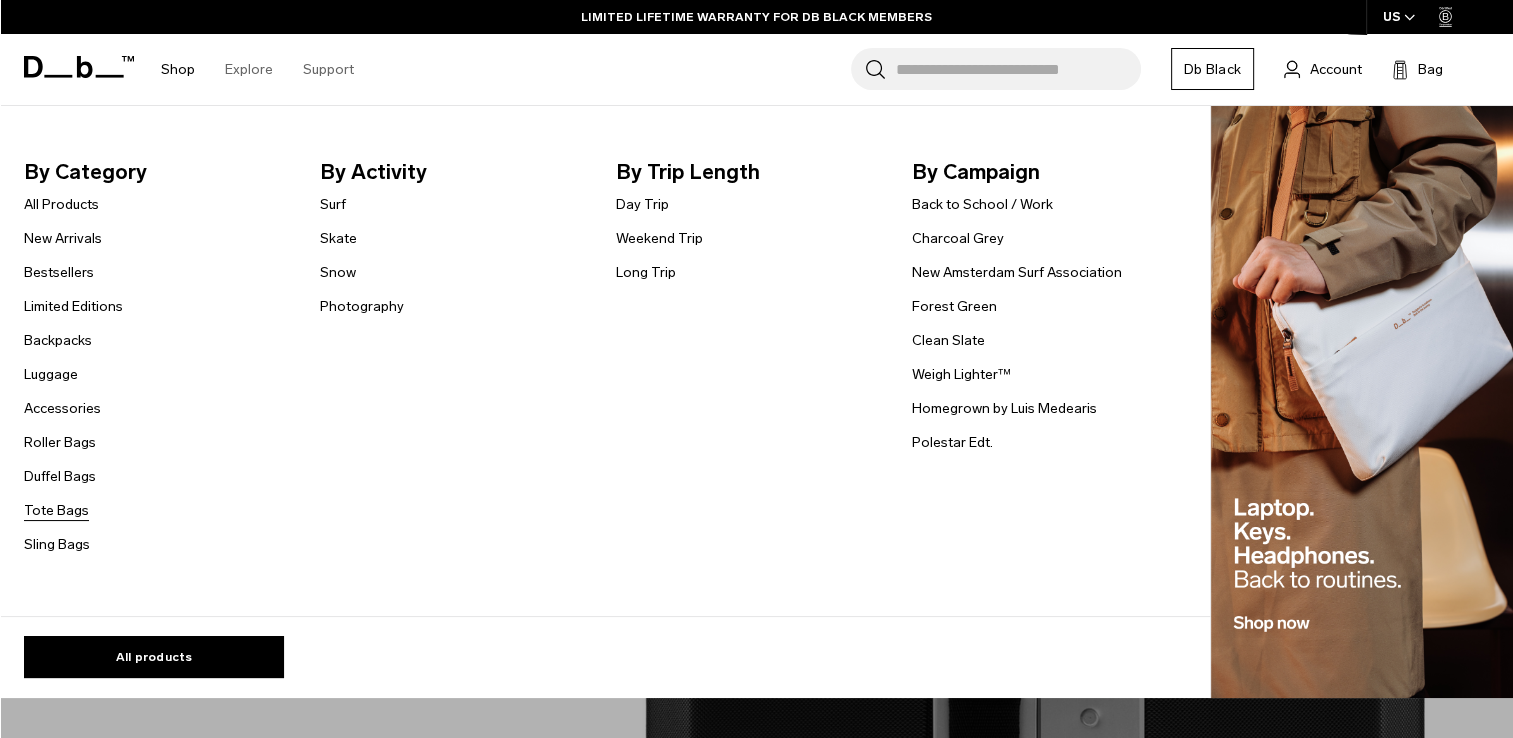 click on "Tote Bags" at bounding box center (56, 510) 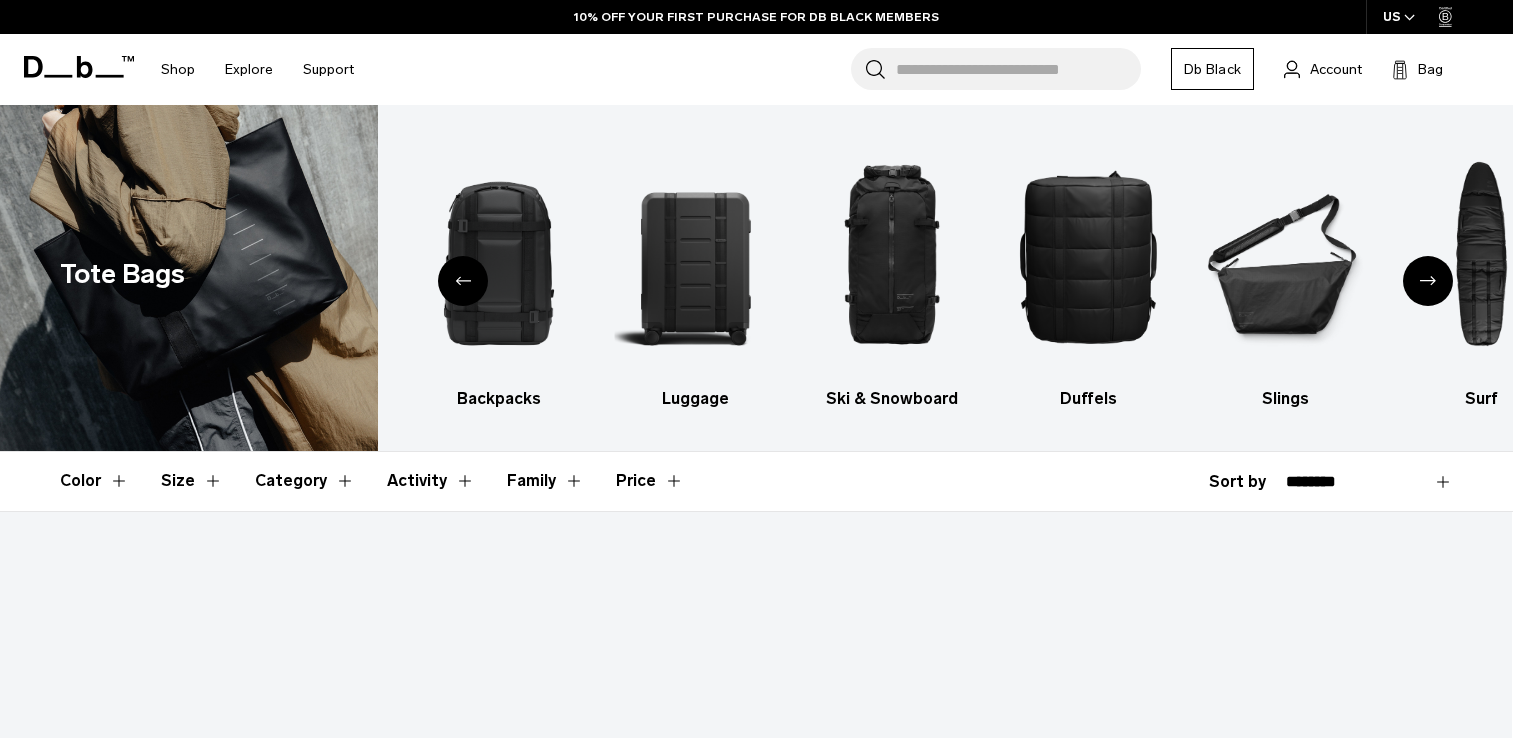 scroll, scrollTop: 906, scrollLeft: 0, axis: vertical 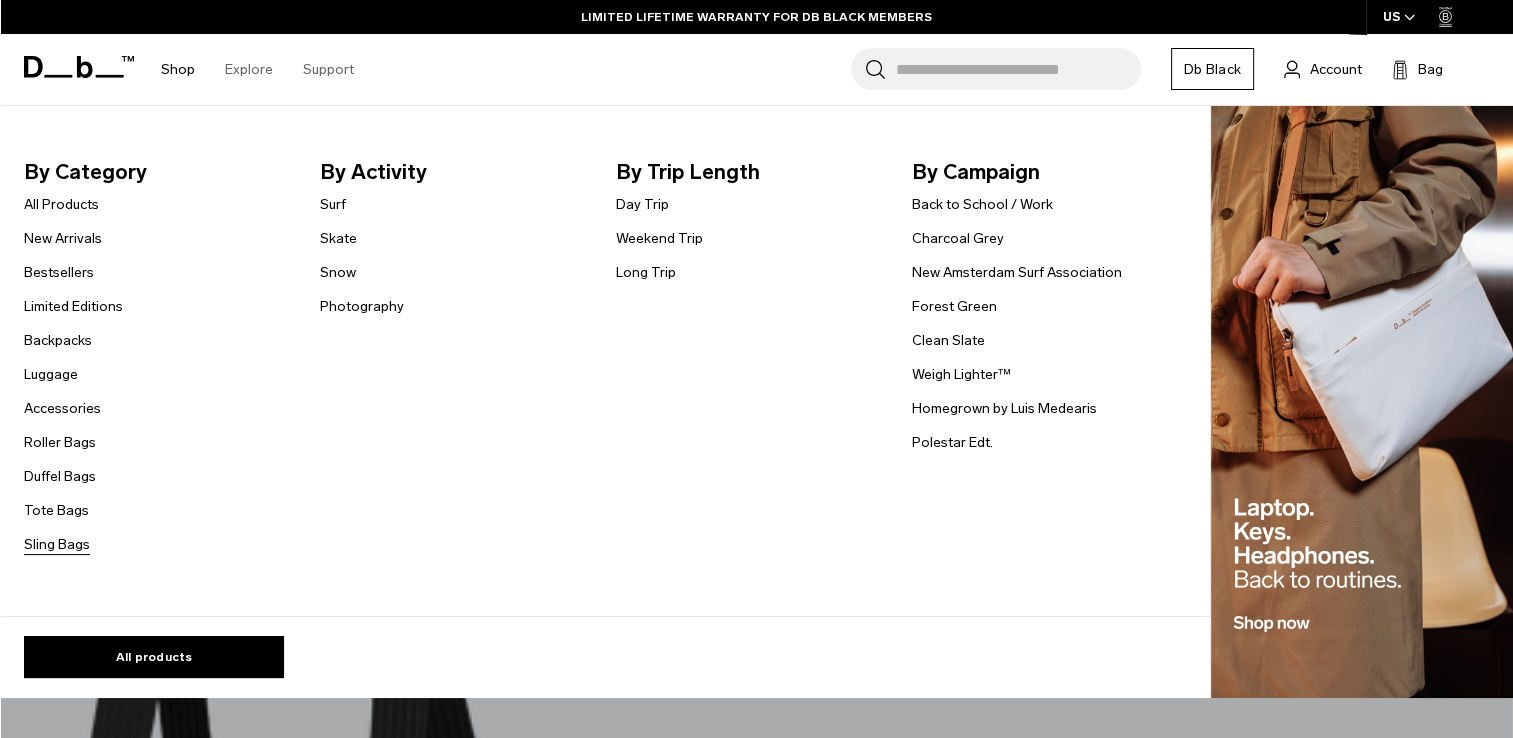 click on "Sling Bags" at bounding box center (57, 544) 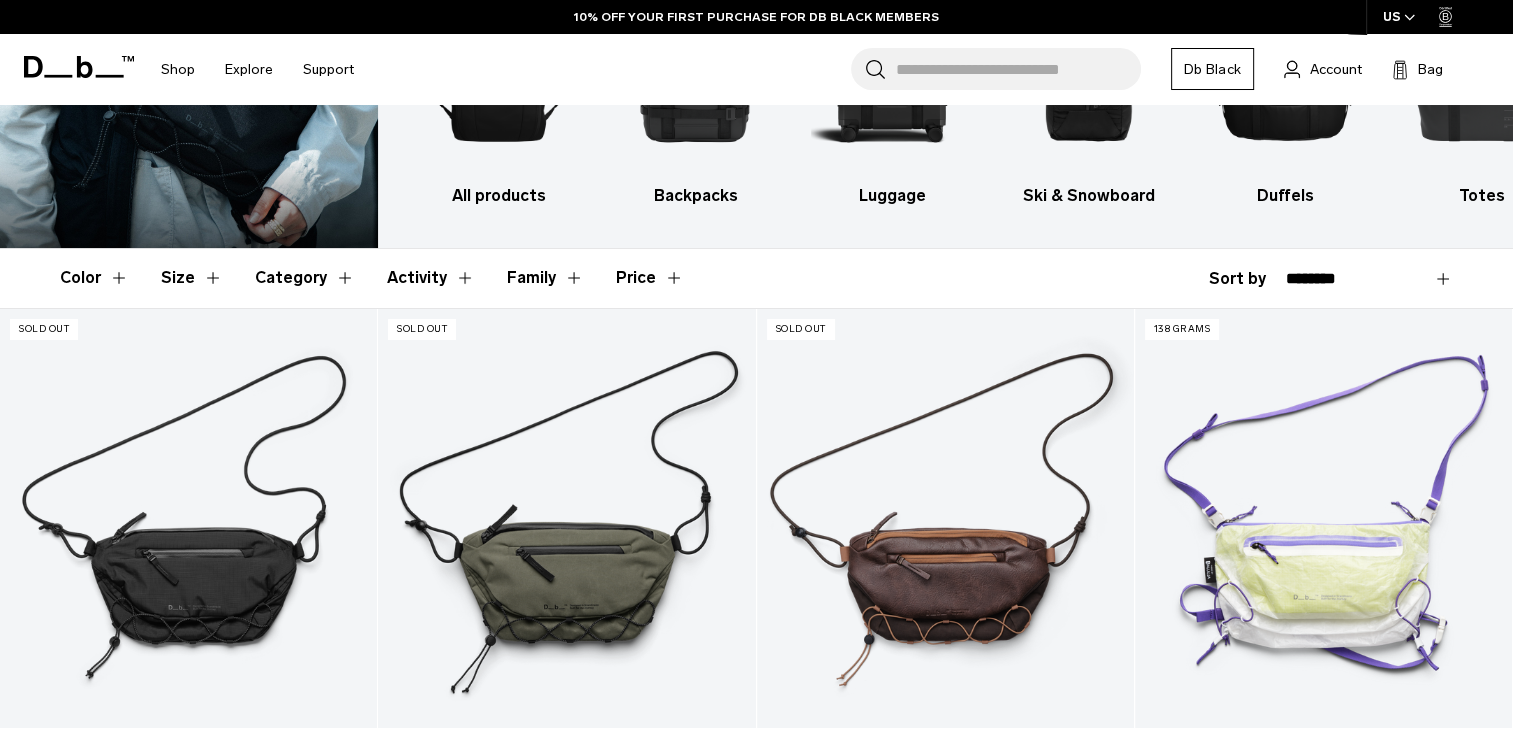 scroll, scrollTop: 435, scrollLeft: 0, axis: vertical 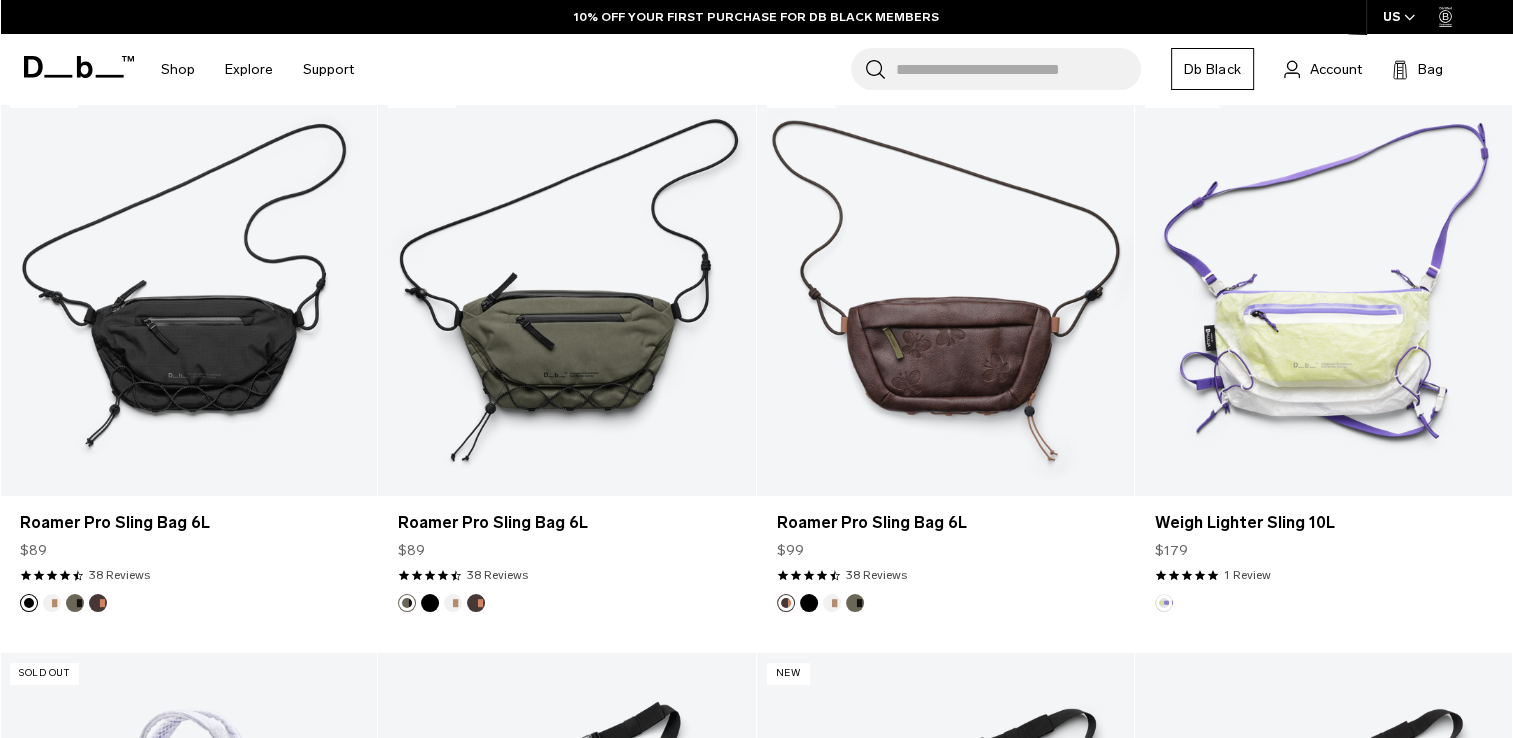 click at bounding box center [809, 603] 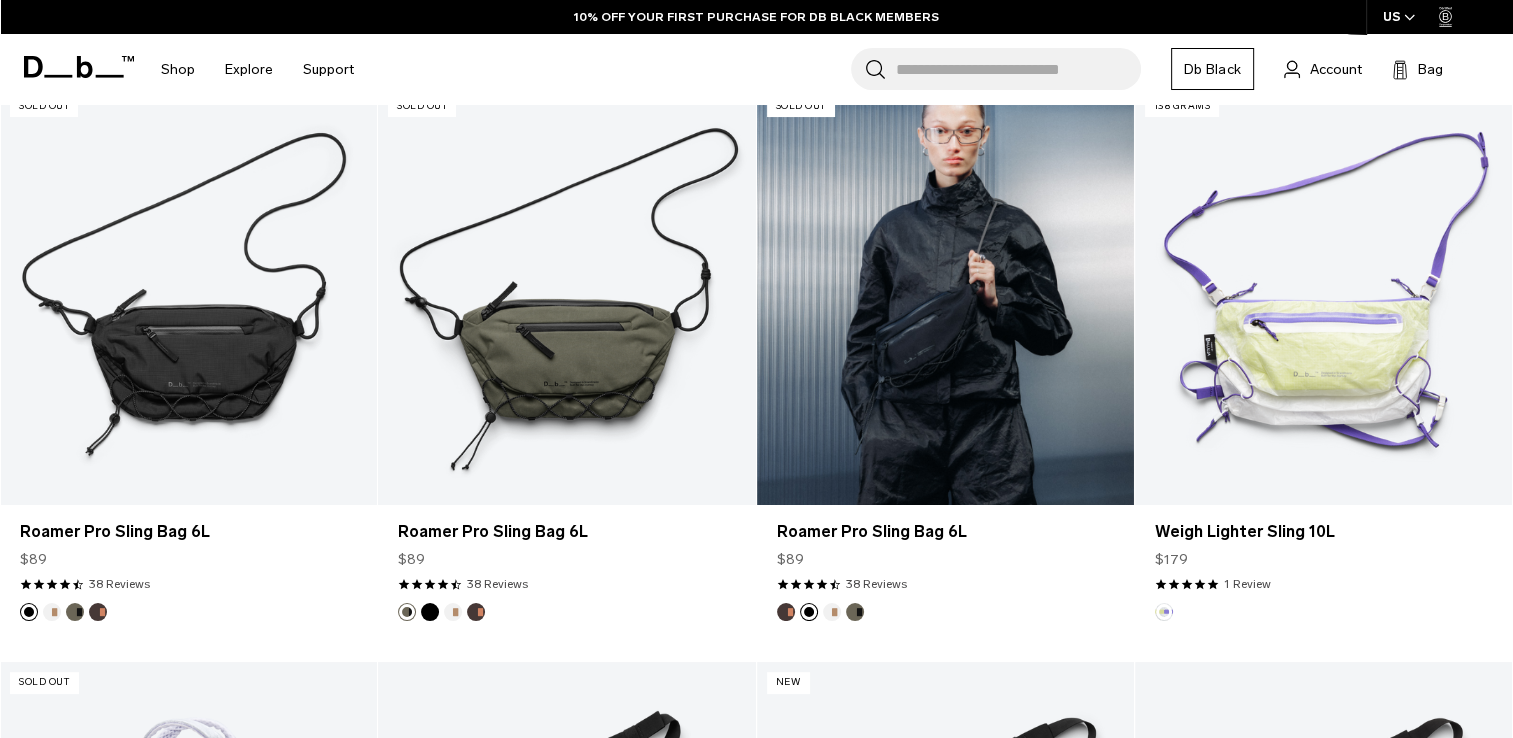 scroll, scrollTop: 425, scrollLeft: 0, axis: vertical 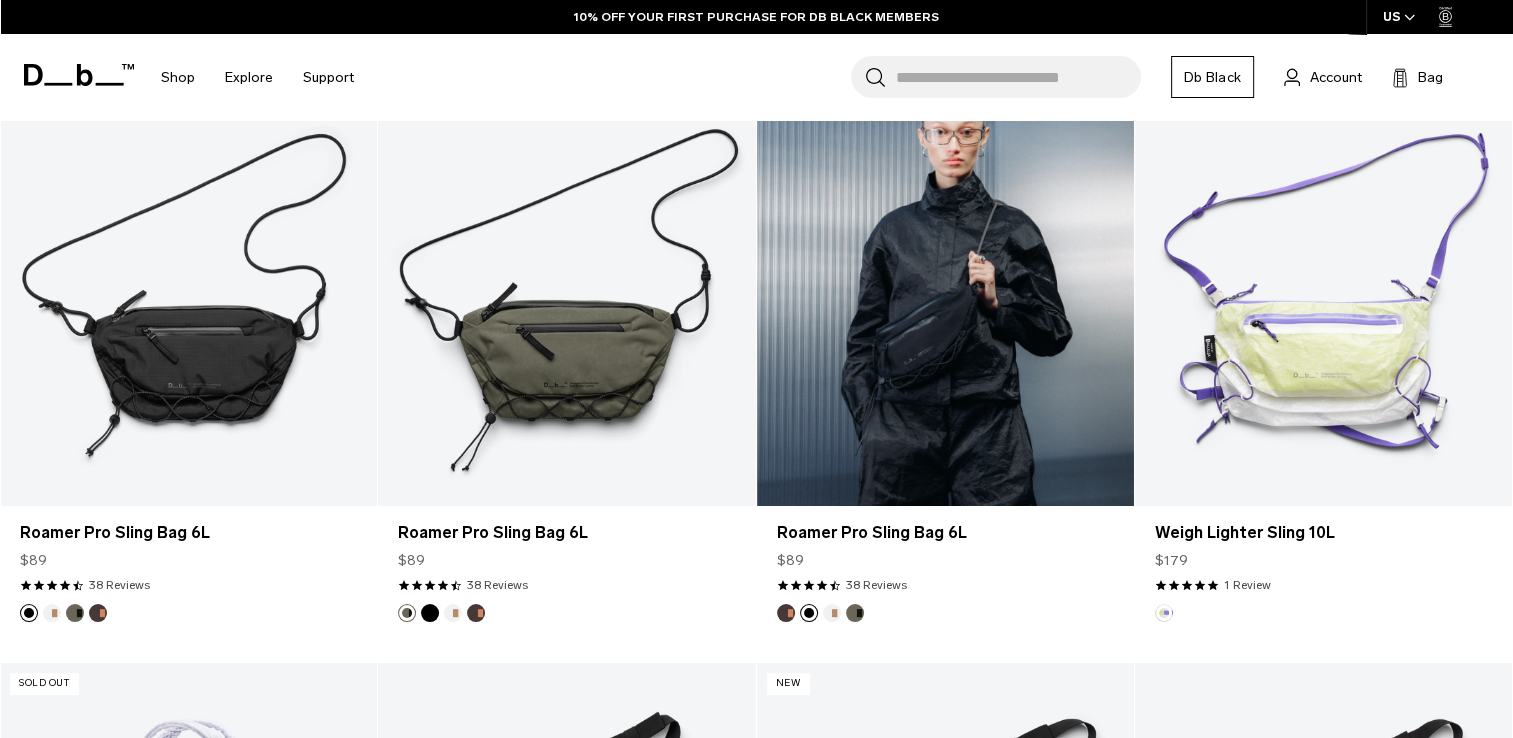 click at bounding box center (786, 613) 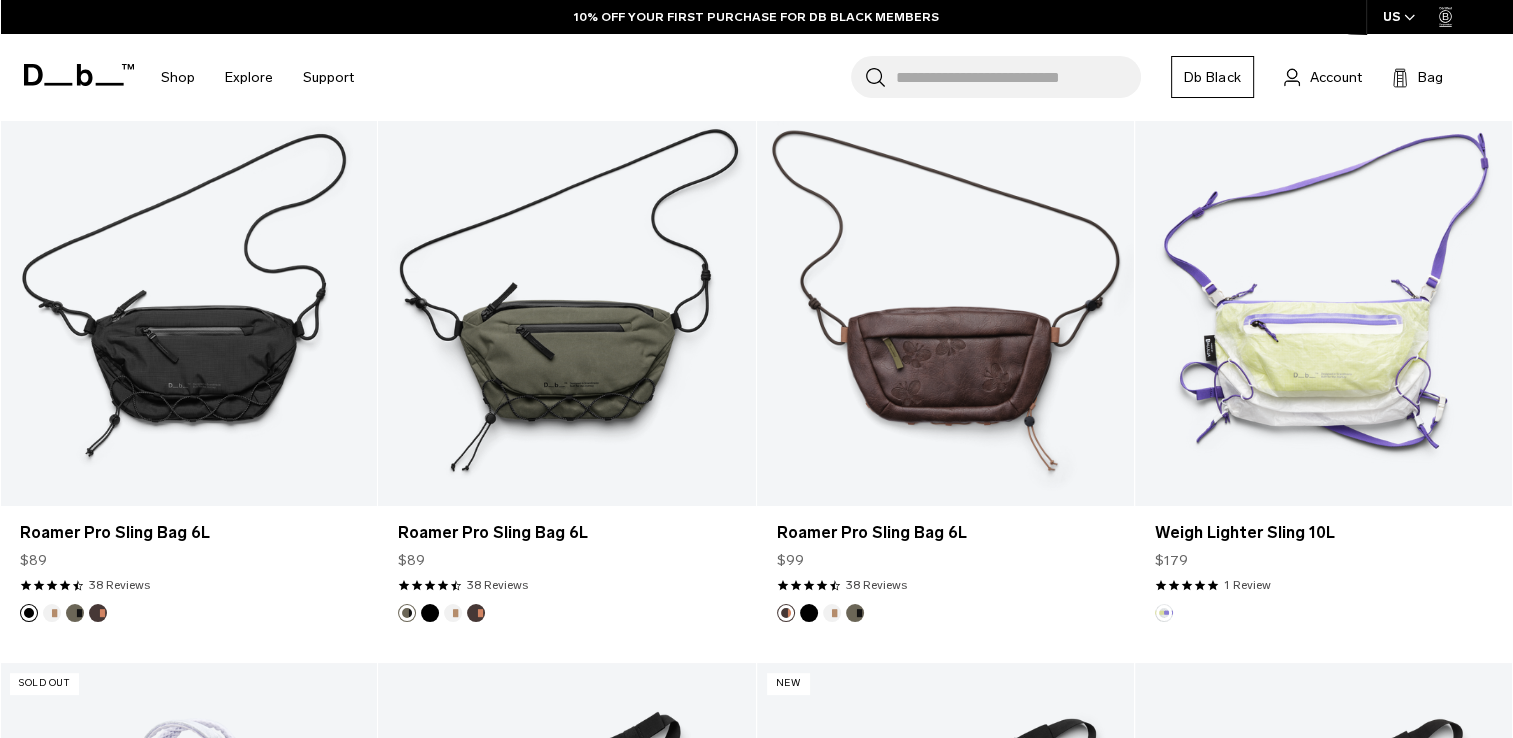 click at bounding box center [855, 613] 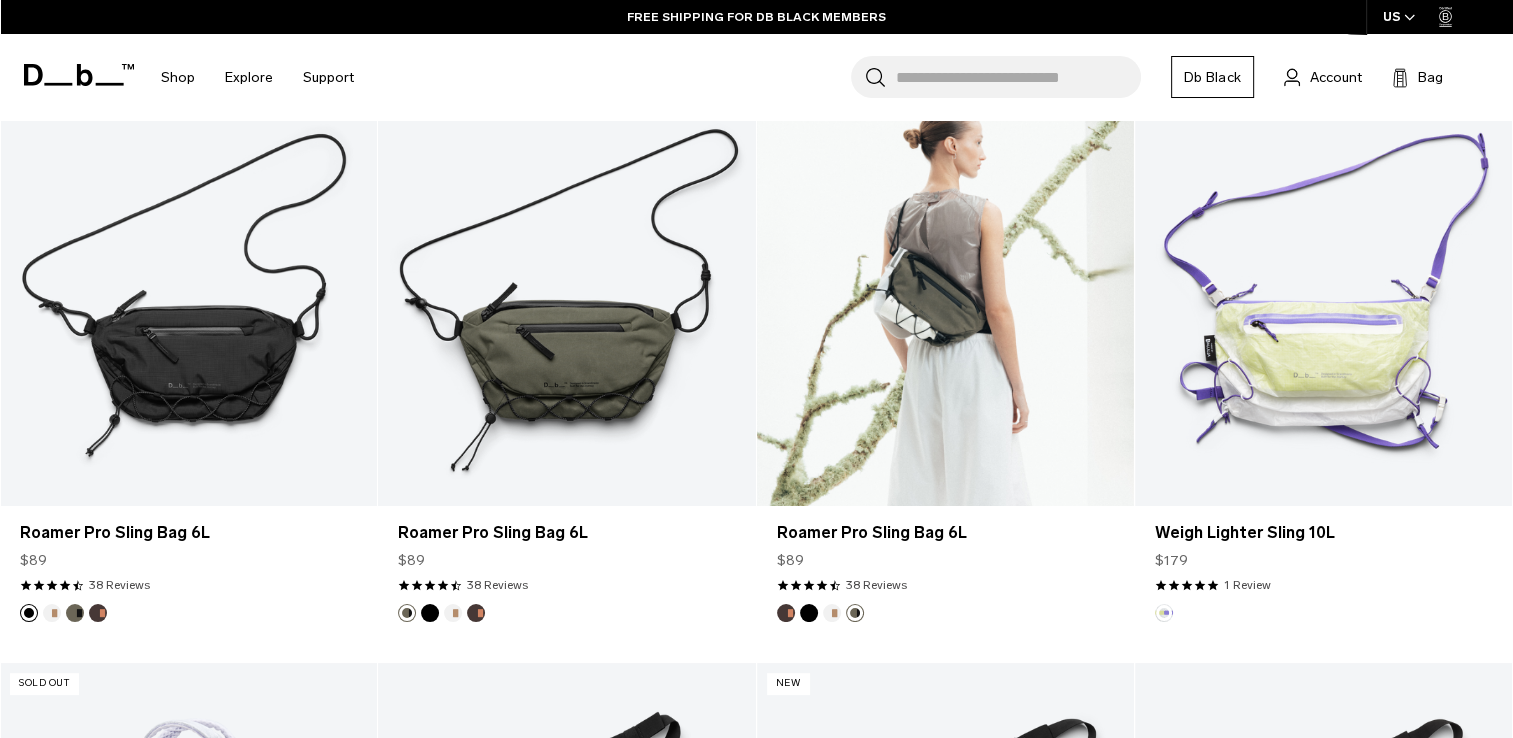 click at bounding box center [945, 296] 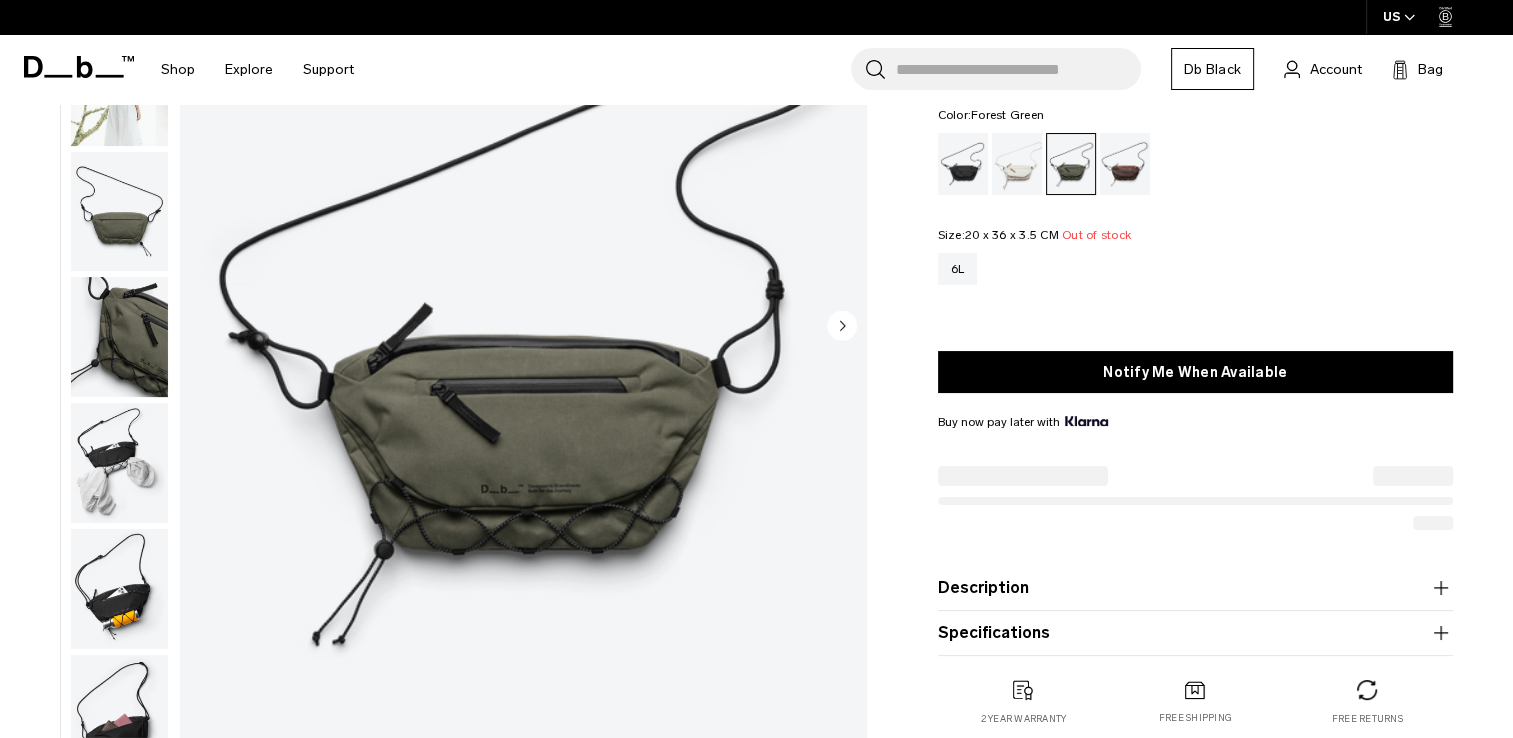 scroll, scrollTop: 236, scrollLeft: 0, axis: vertical 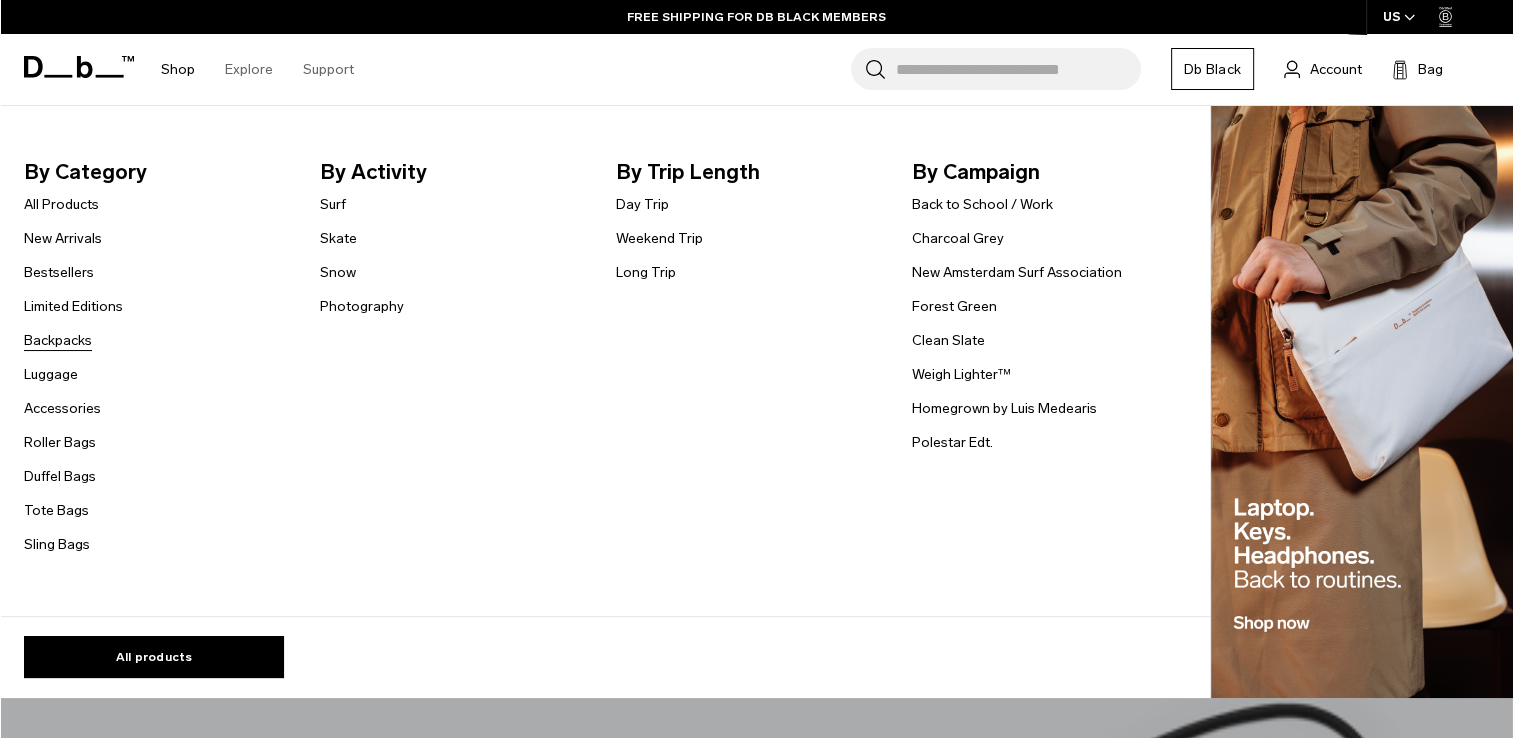 click on "Backpacks" at bounding box center [58, 340] 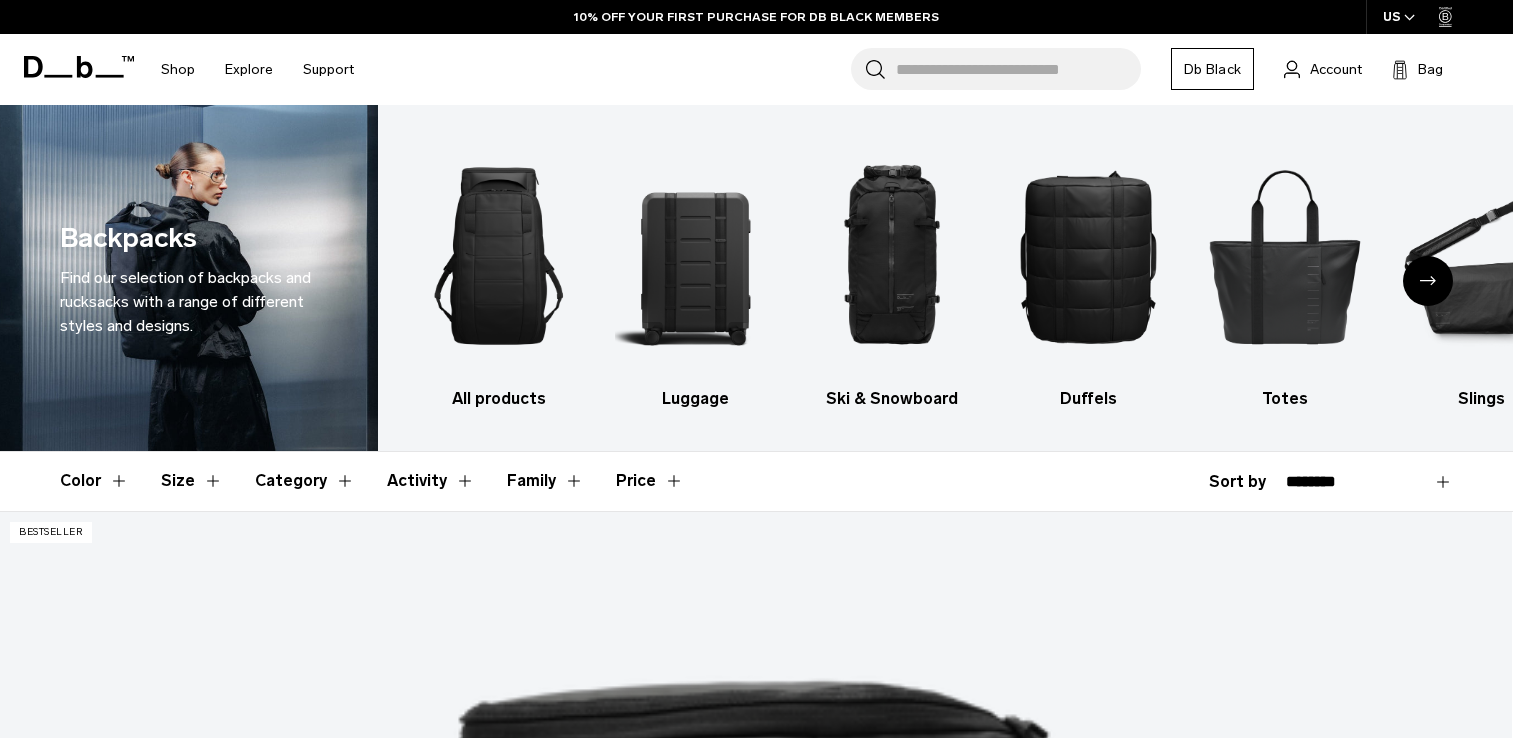 scroll, scrollTop: 2712, scrollLeft: 0, axis: vertical 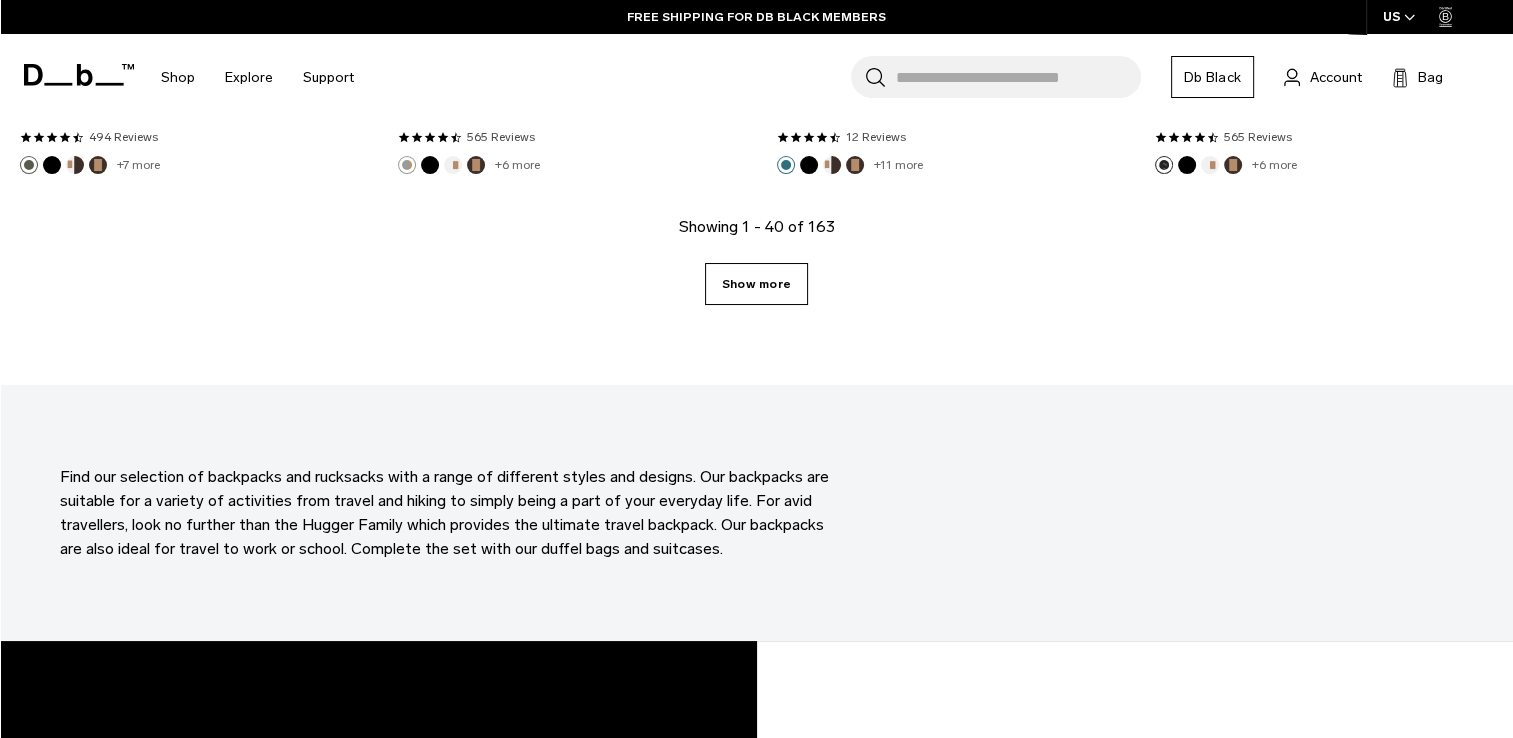 click on "Show more" at bounding box center [756, 284] 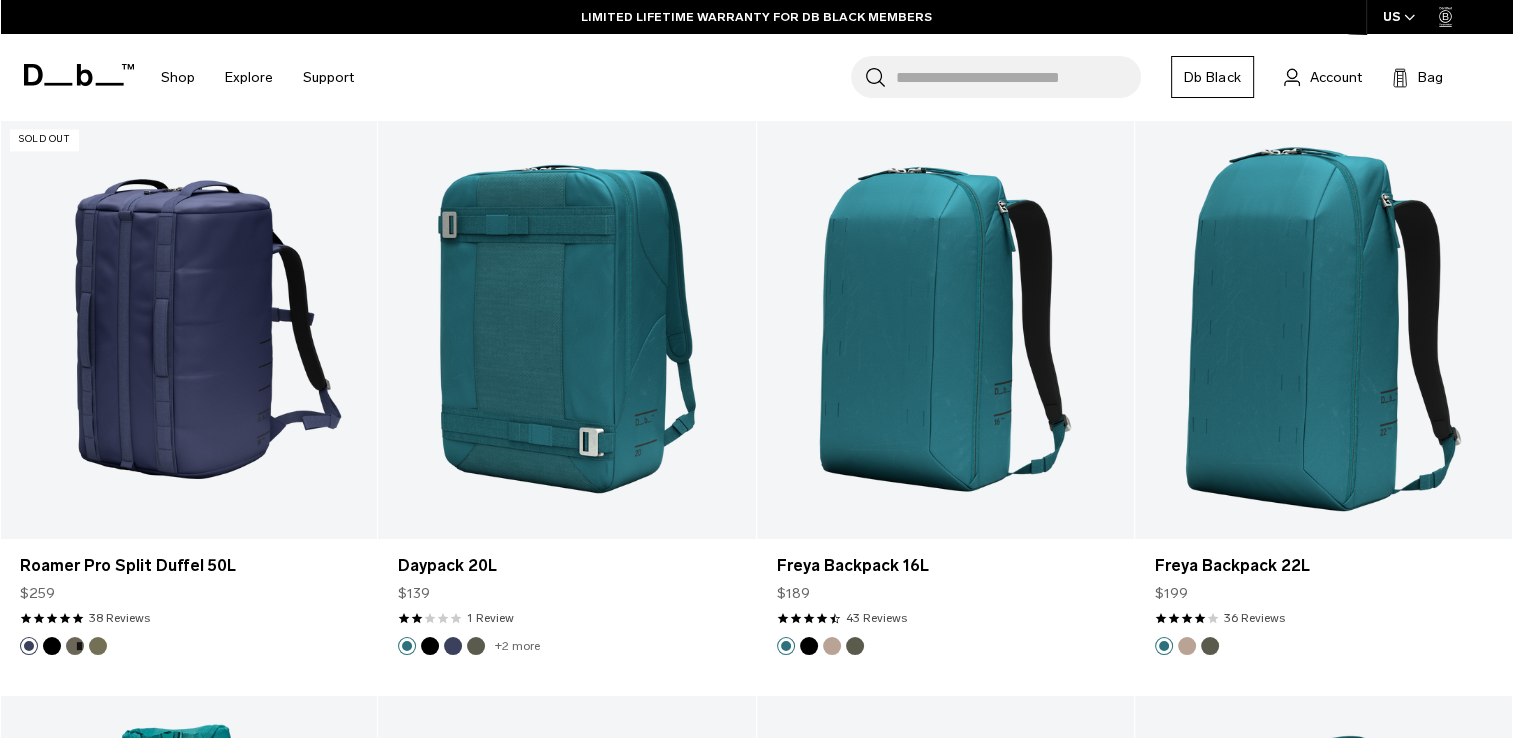 scroll, scrollTop: 10761, scrollLeft: 0, axis: vertical 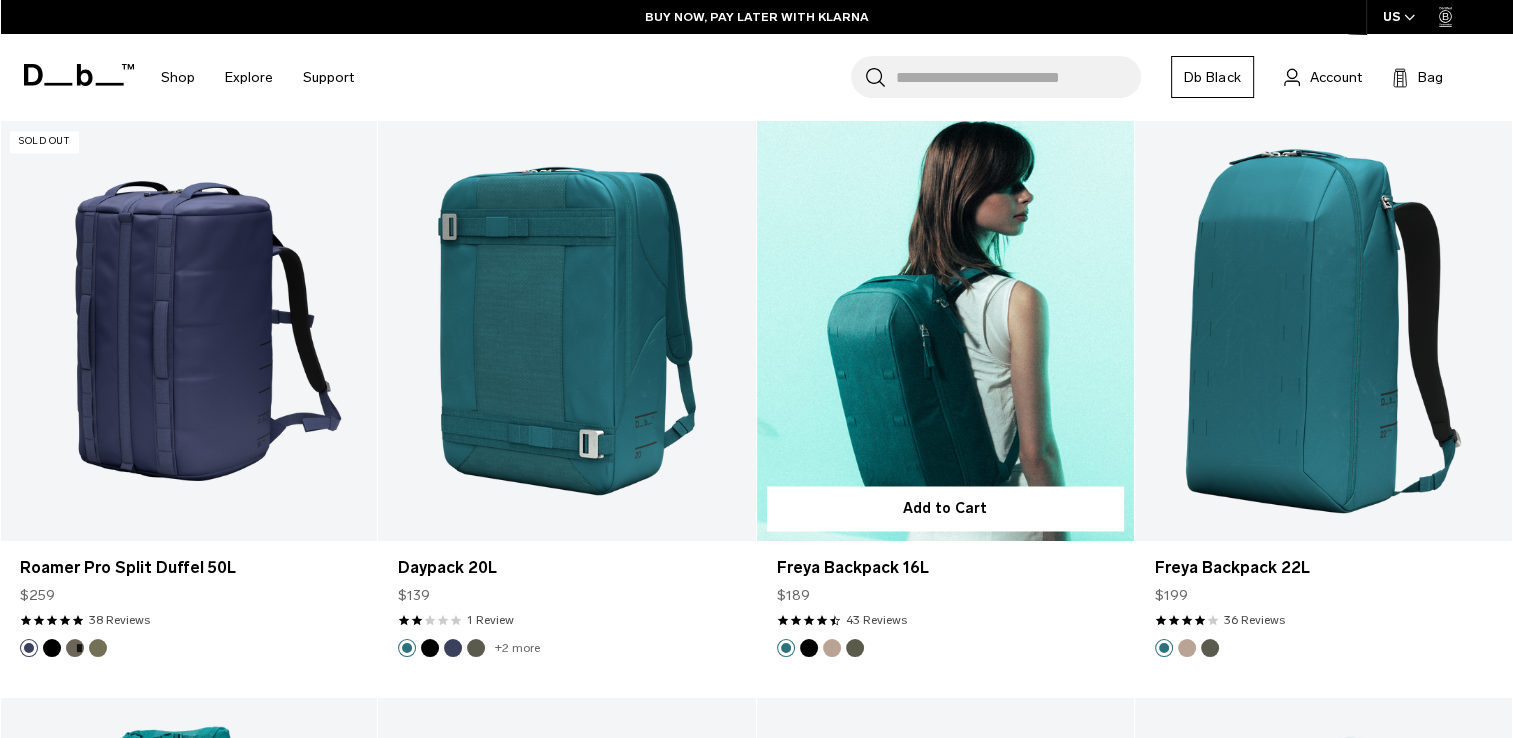 click at bounding box center [832, 648] 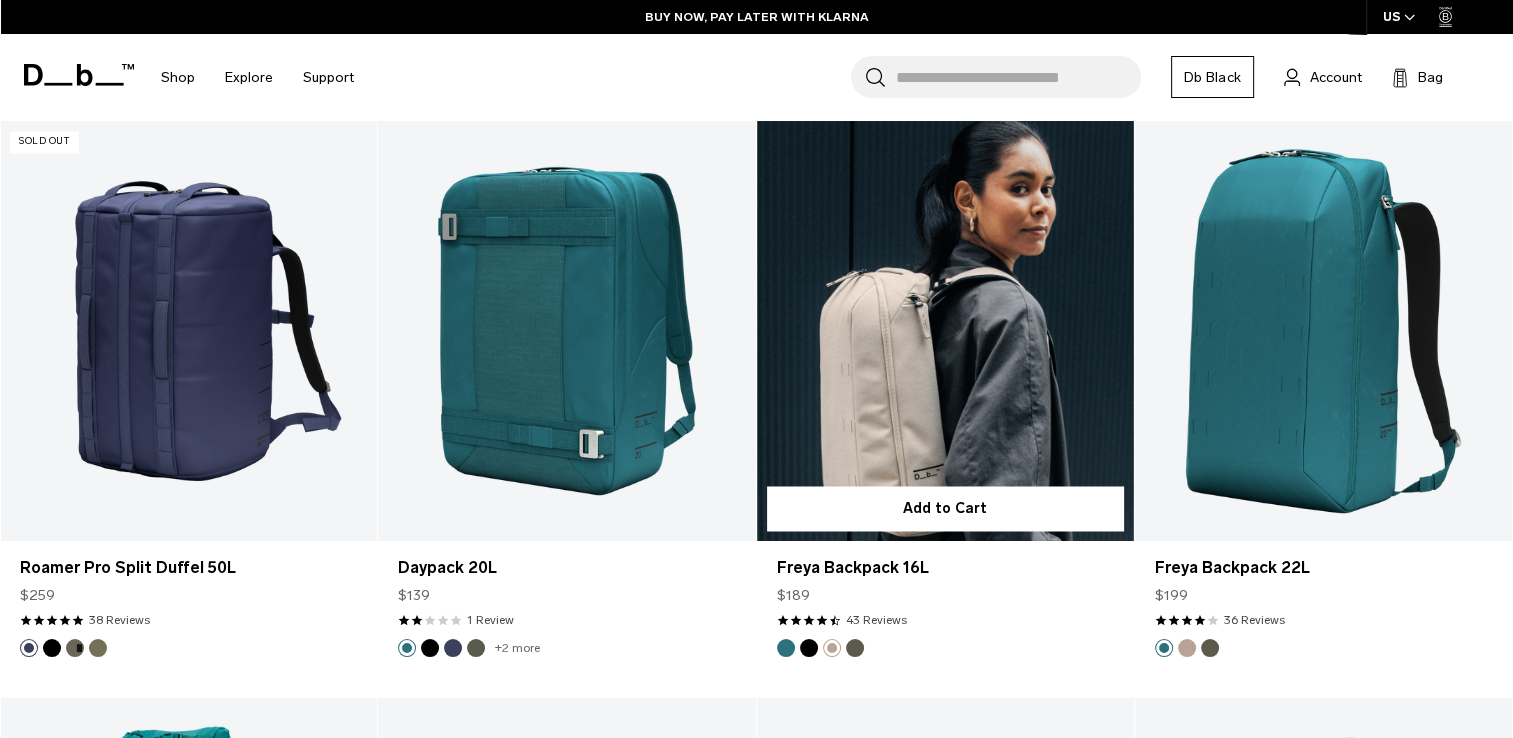 click at bounding box center (855, 648) 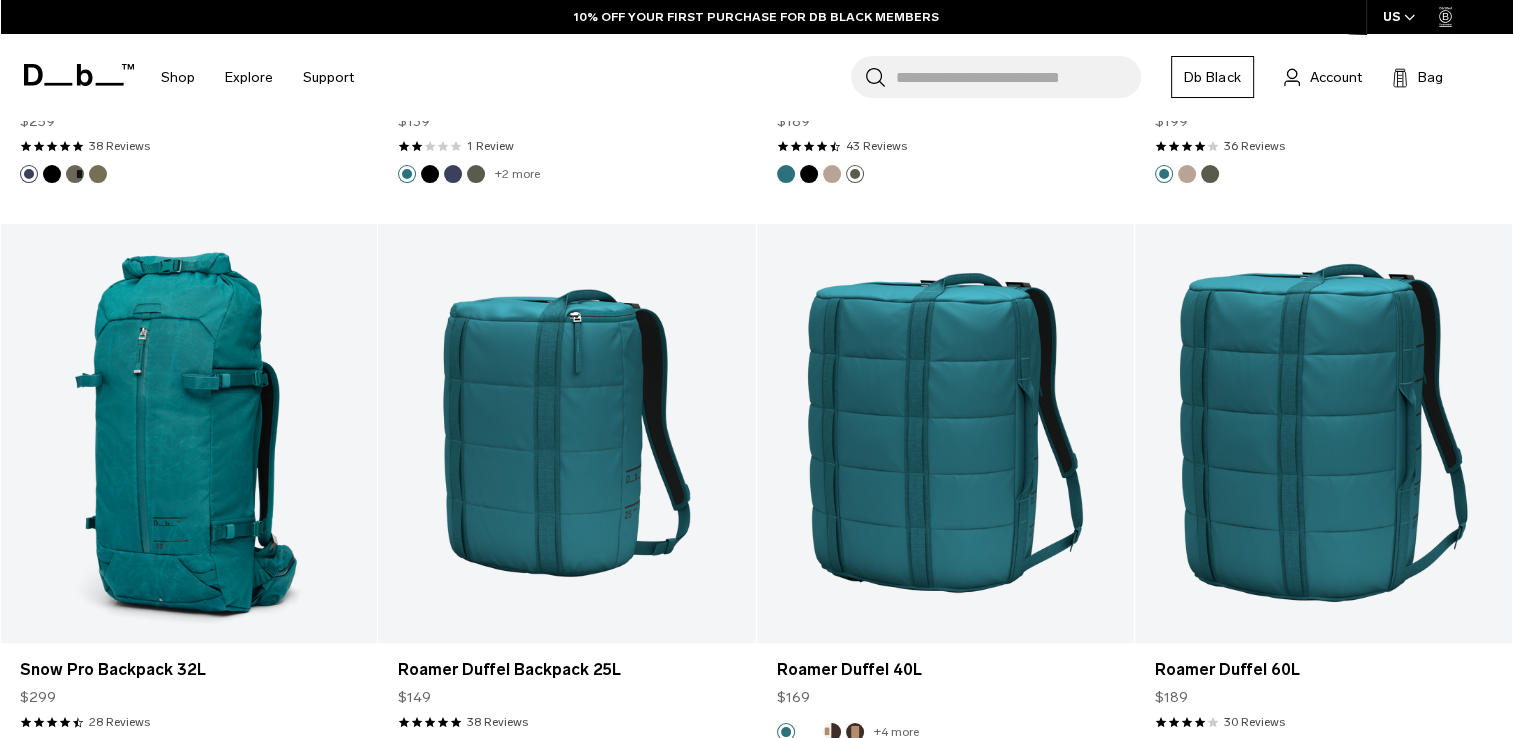 scroll, scrollTop: 11762, scrollLeft: 0, axis: vertical 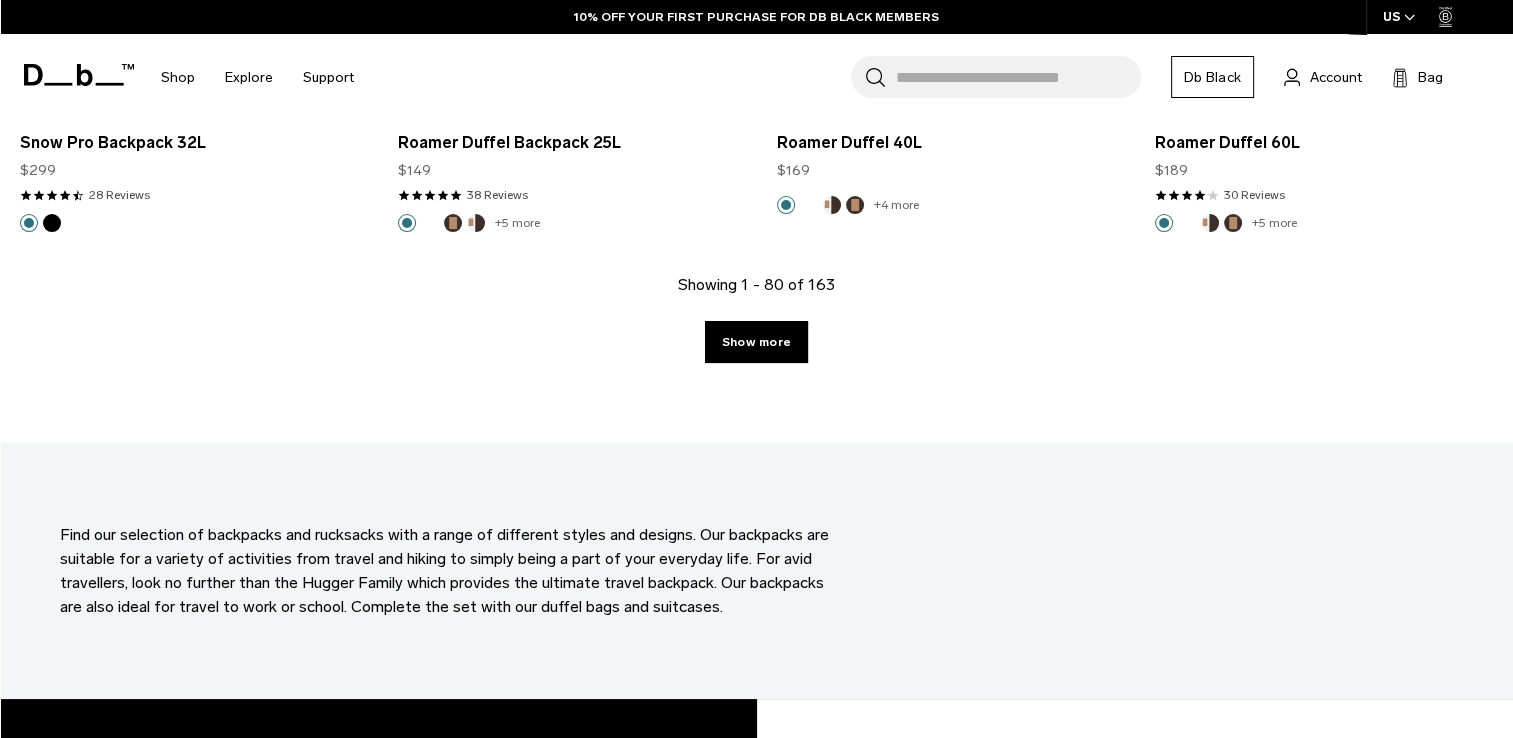 click on "Showing 1 - 80 of 163
Show more" at bounding box center [756, 358] 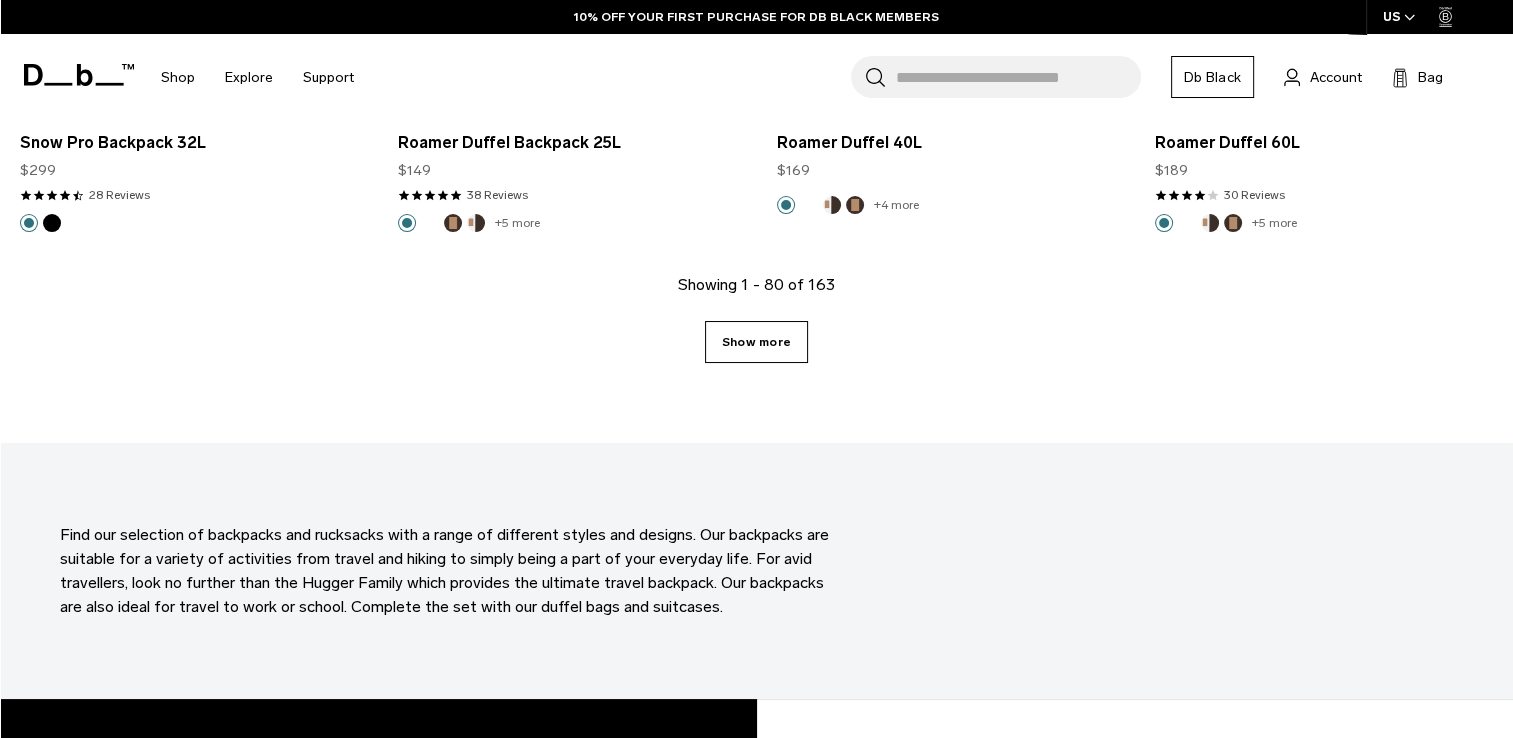 click on "Show more" at bounding box center [756, 342] 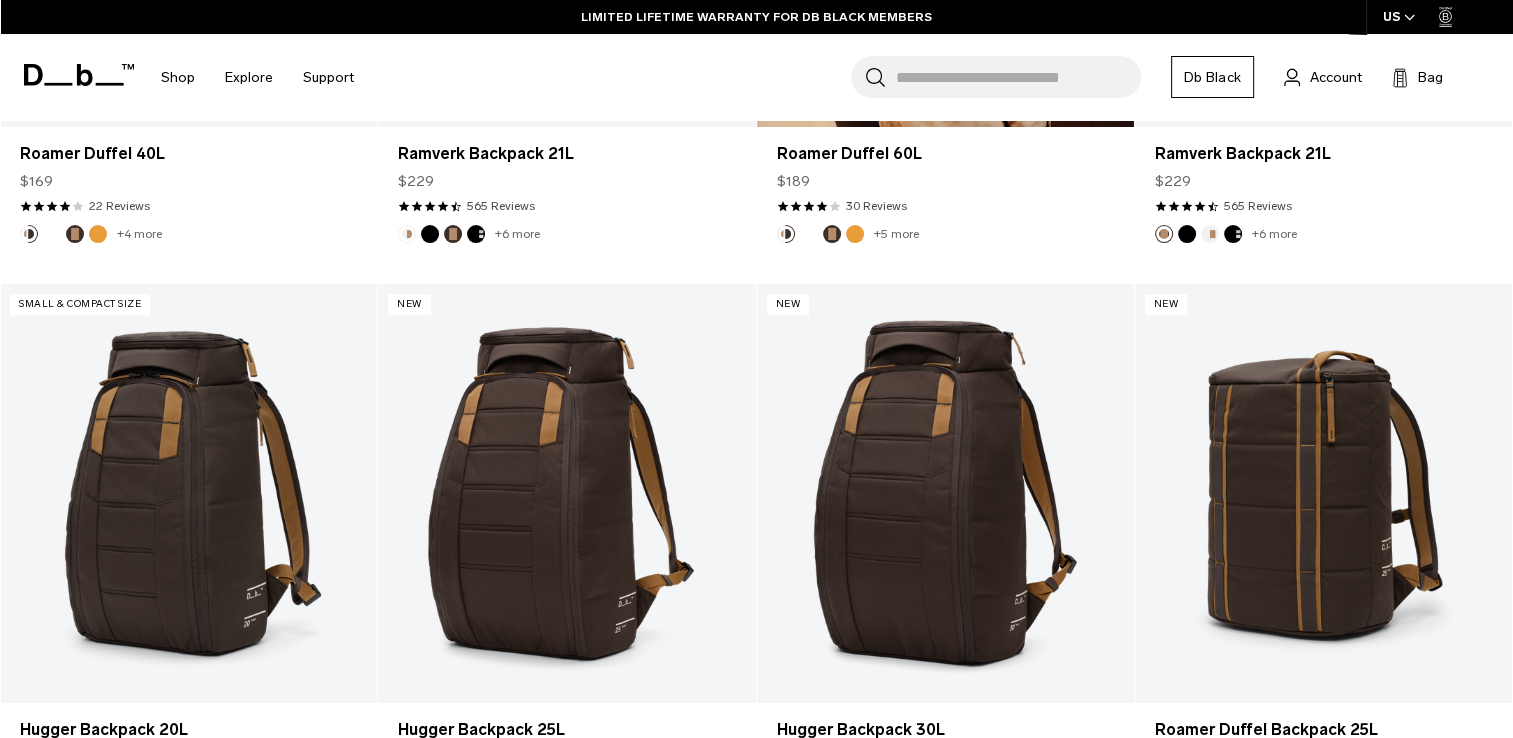 scroll, scrollTop: 17466, scrollLeft: 0, axis: vertical 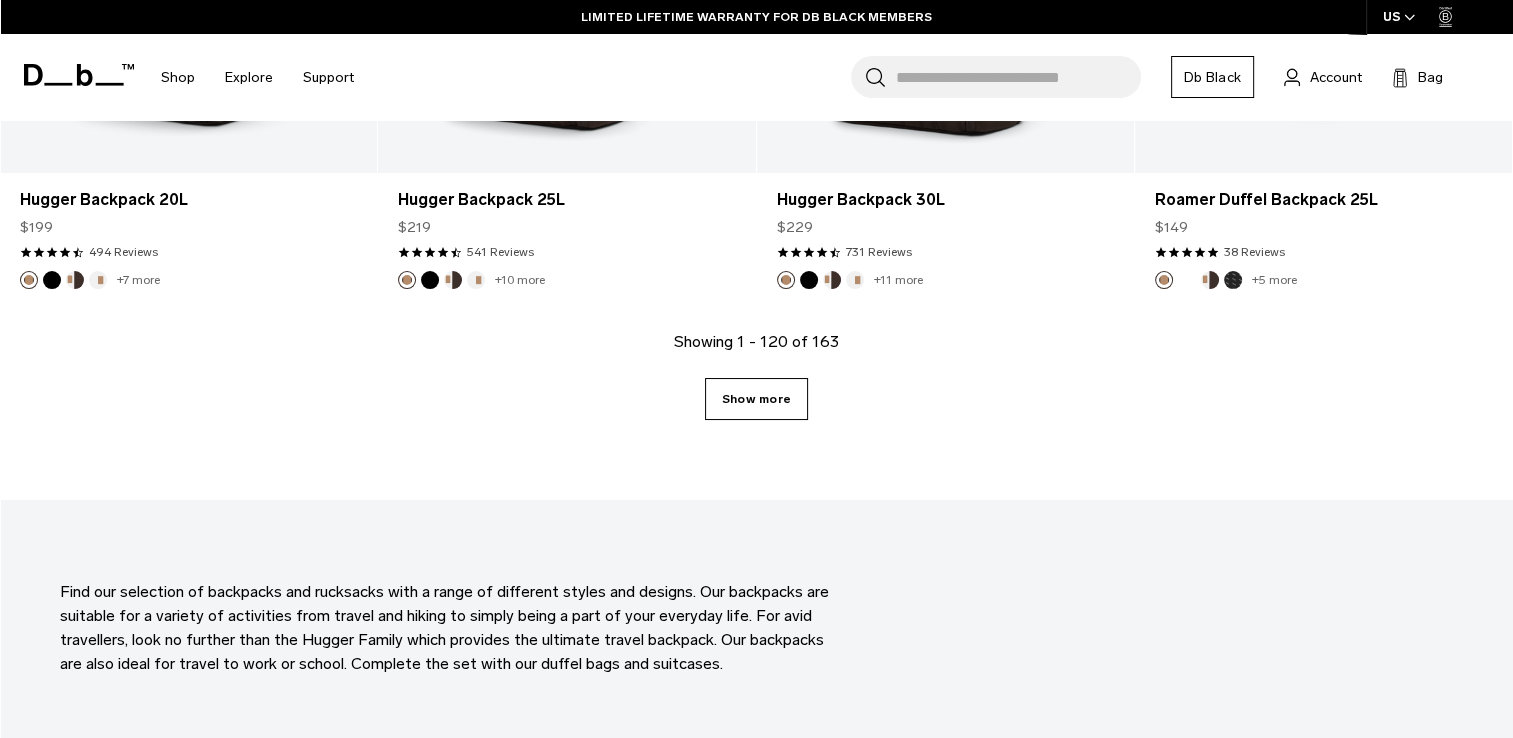 click on "Show more" at bounding box center [756, 399] 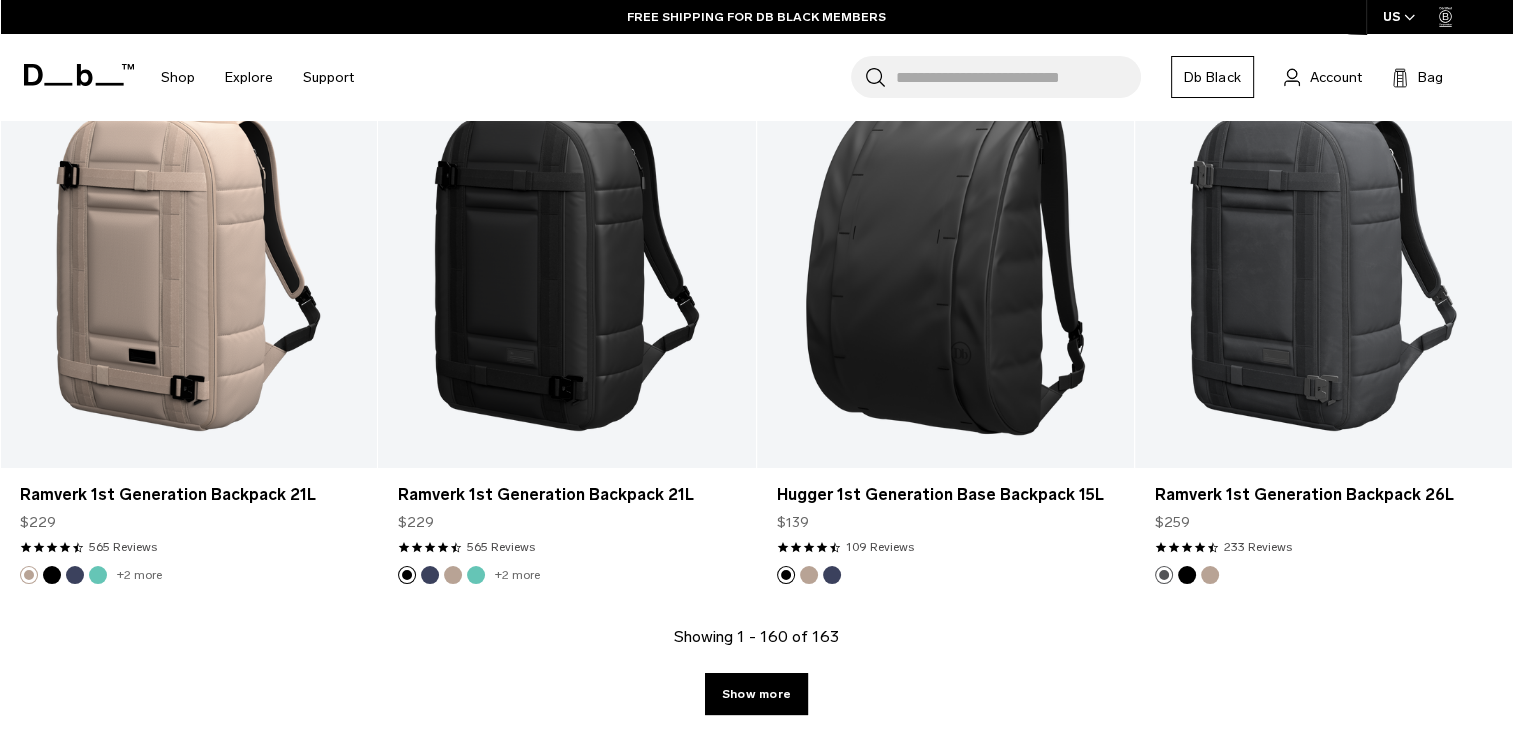 scroll, scrollTop: 22961, scrollLeft: 0, axis: vertical 